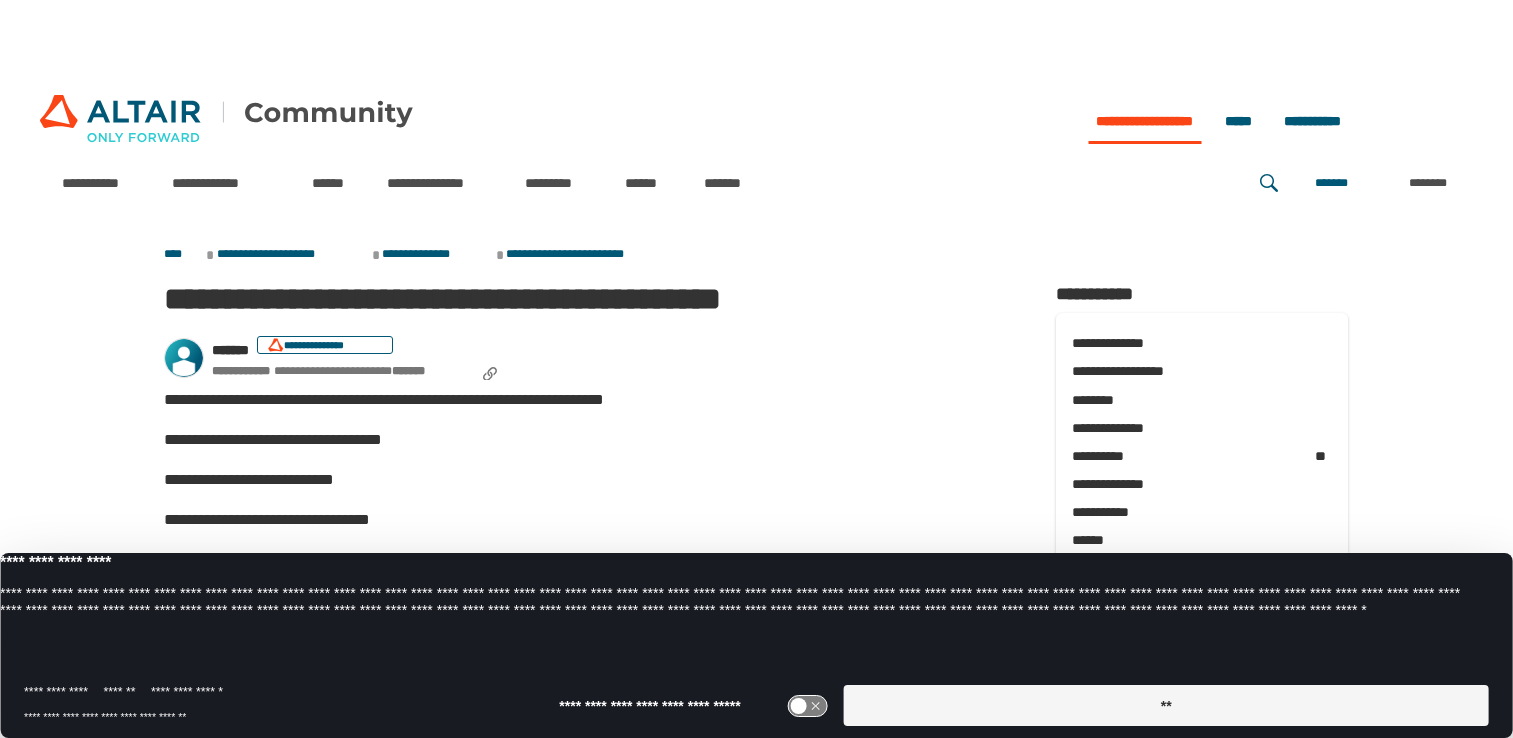 scroll, scrollTop: 0, scrollLeft: 0, axis: both 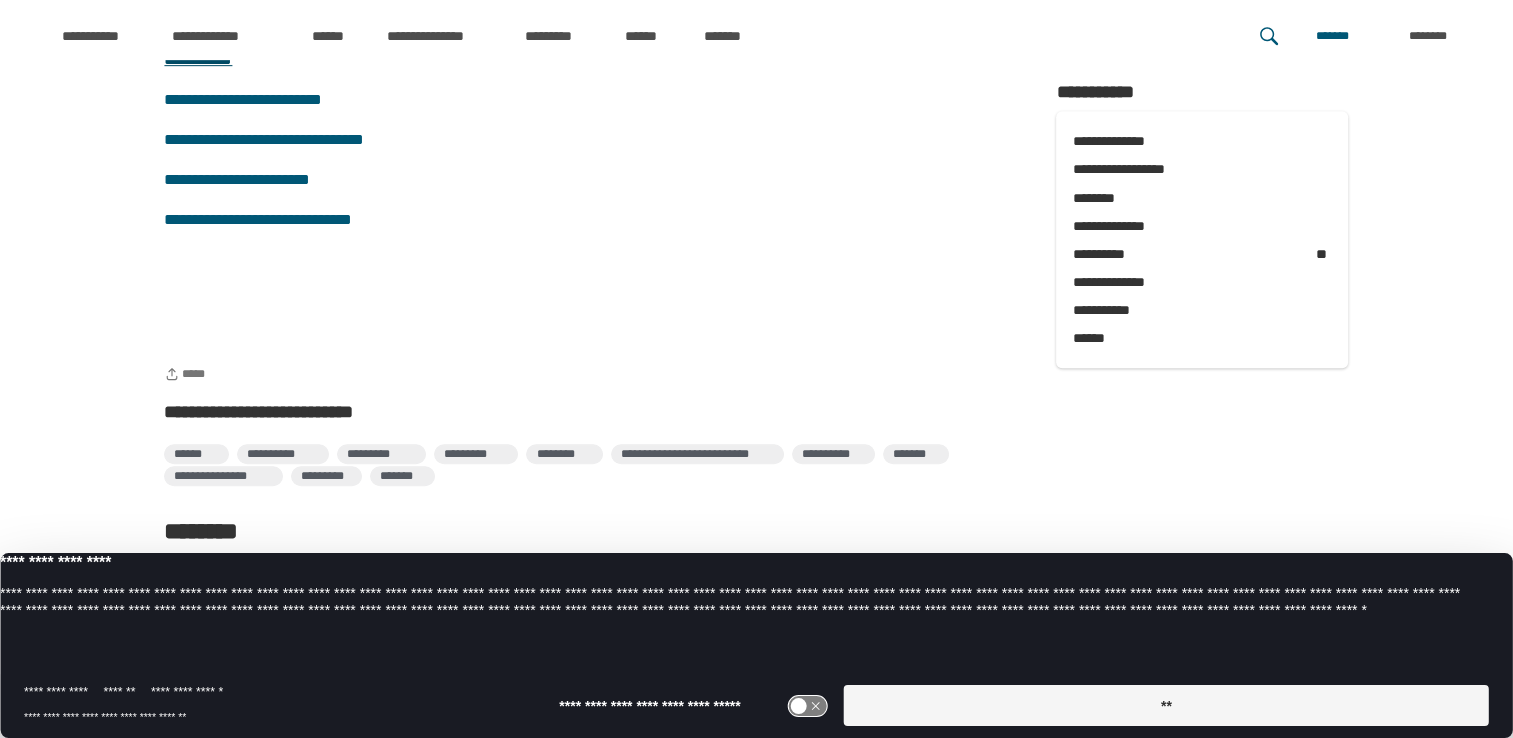 click on "**********" at bounding box center (198, 59) 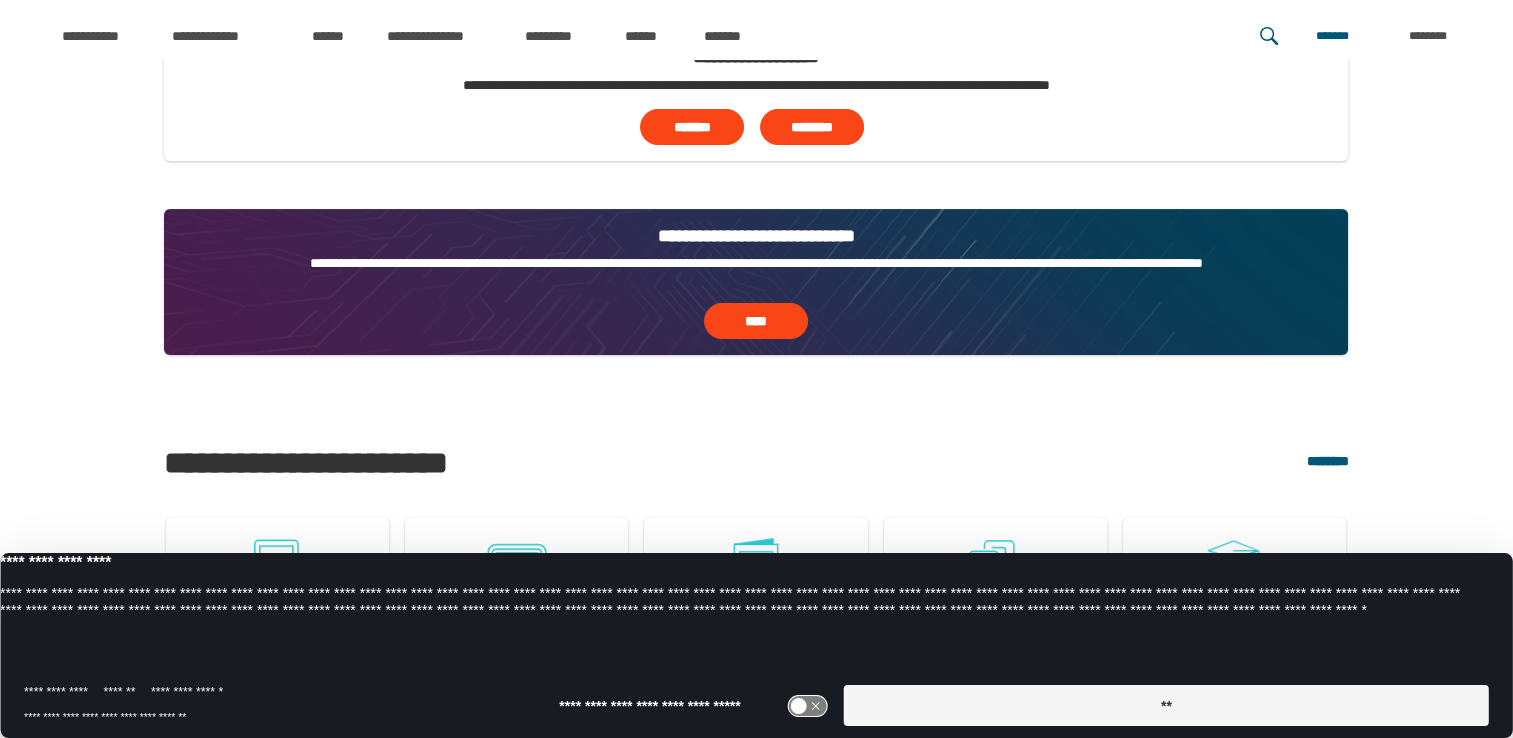 scroll, scrollTop: 1152, scrollLeft: 0, axis: vertical 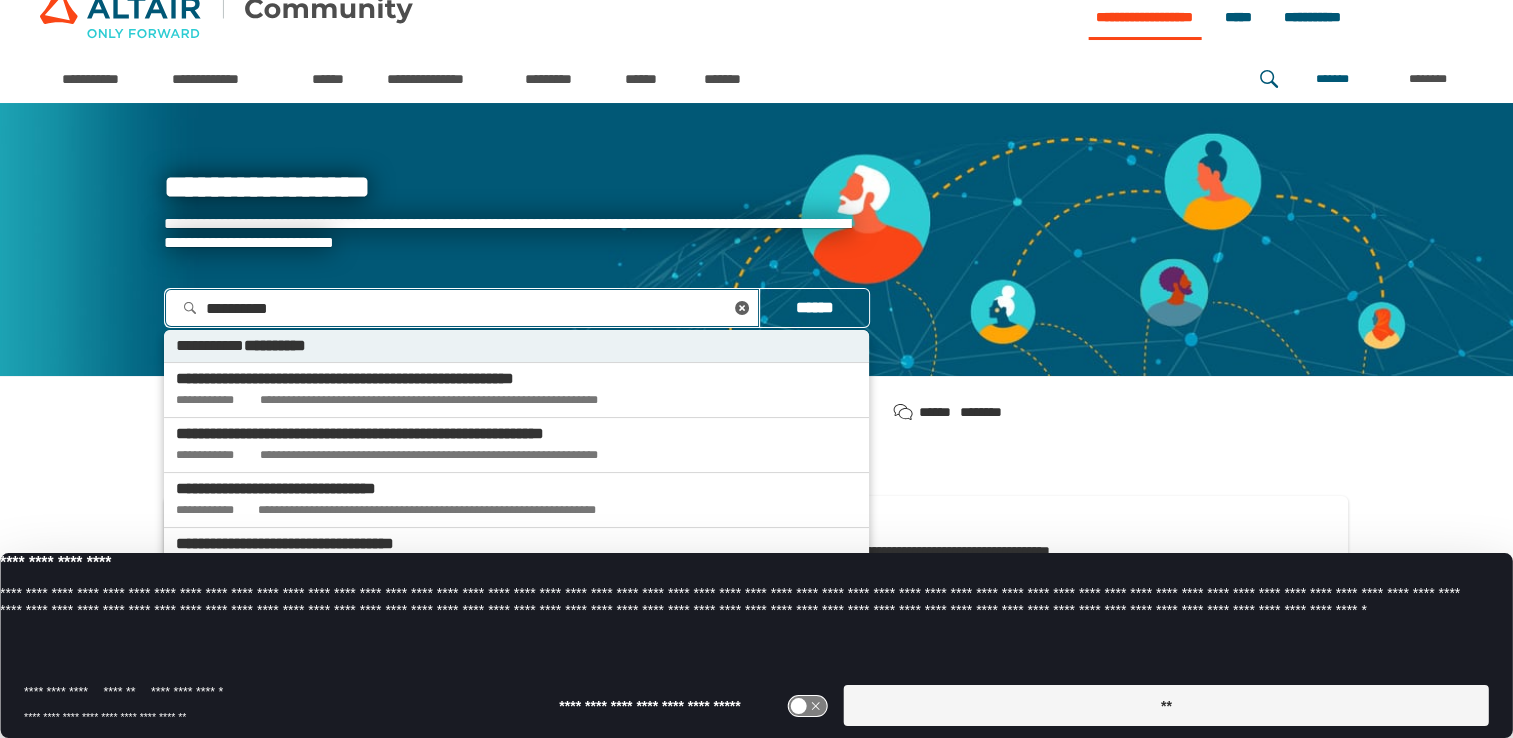 type on "**********" 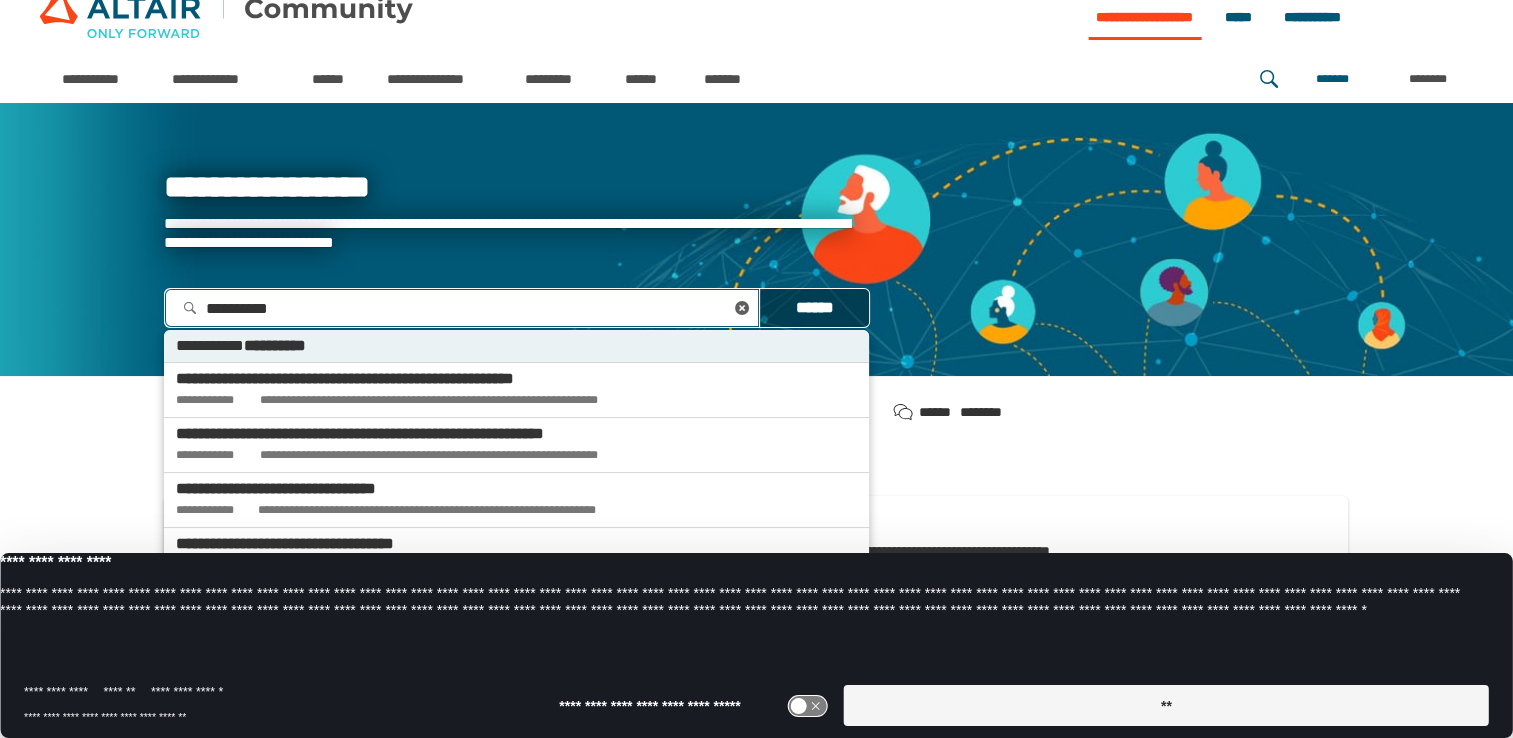 click on "******" at bounding box center (814, 308) 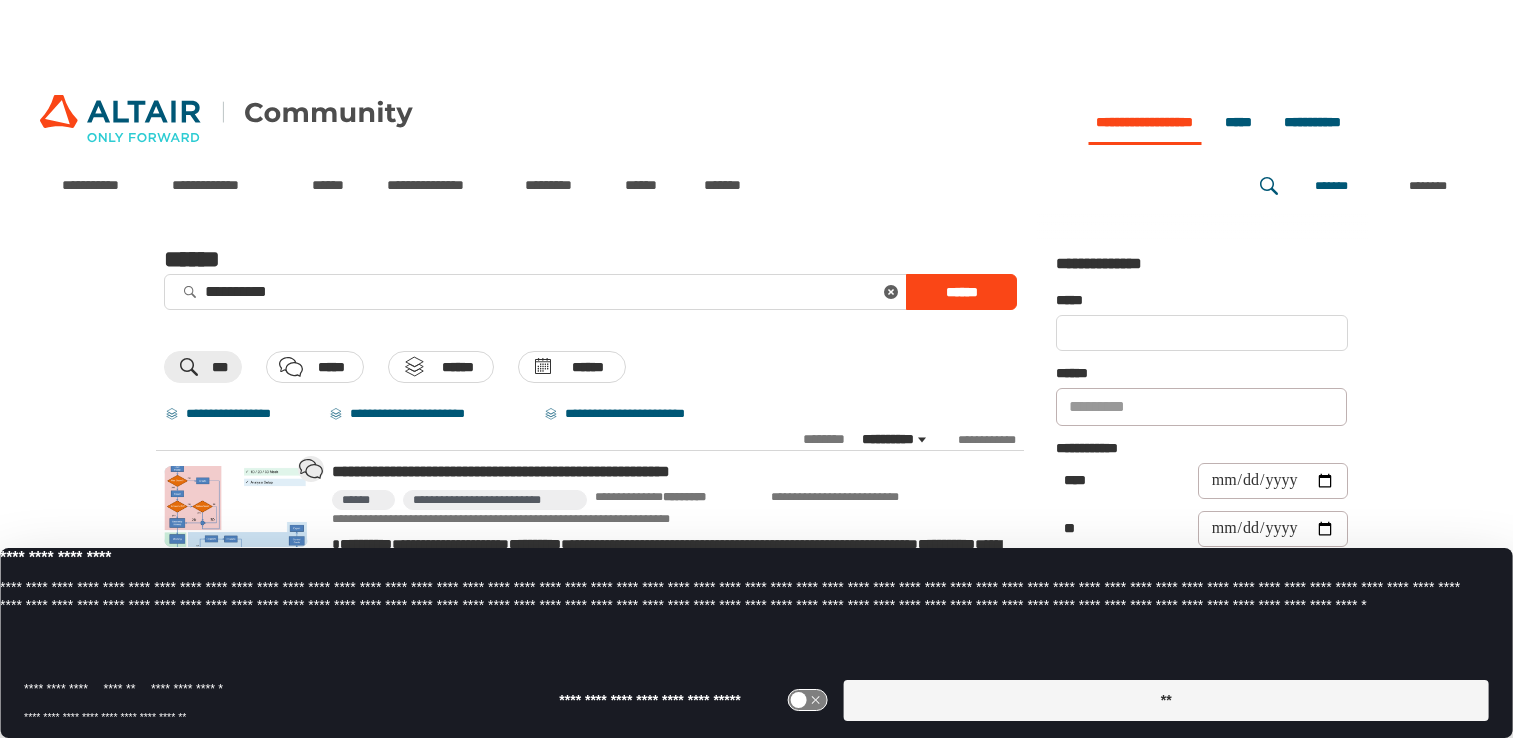 scroll, scrollTop: 0, scrollLeft: 0, axis: both 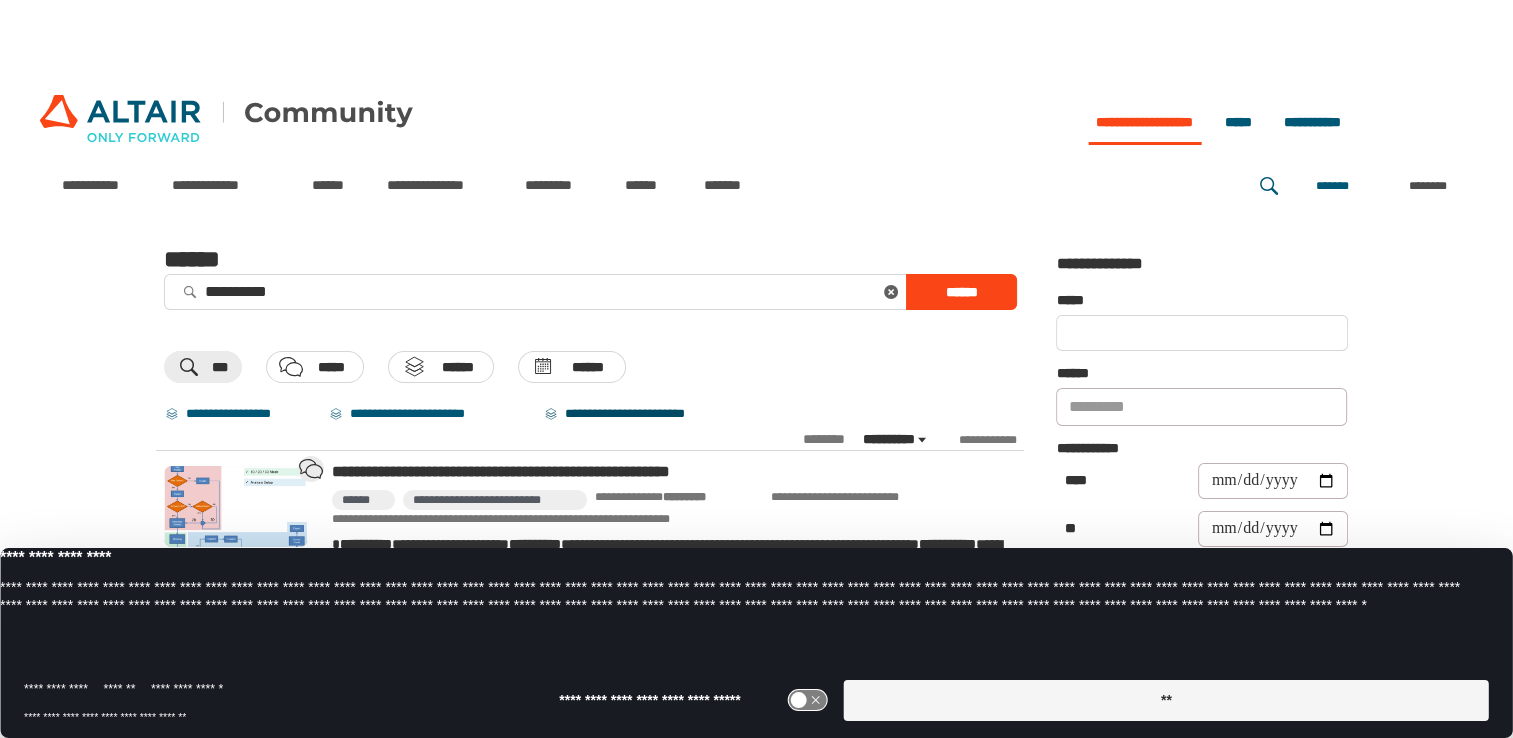 click on "**********" at bounding box center (638, 414) 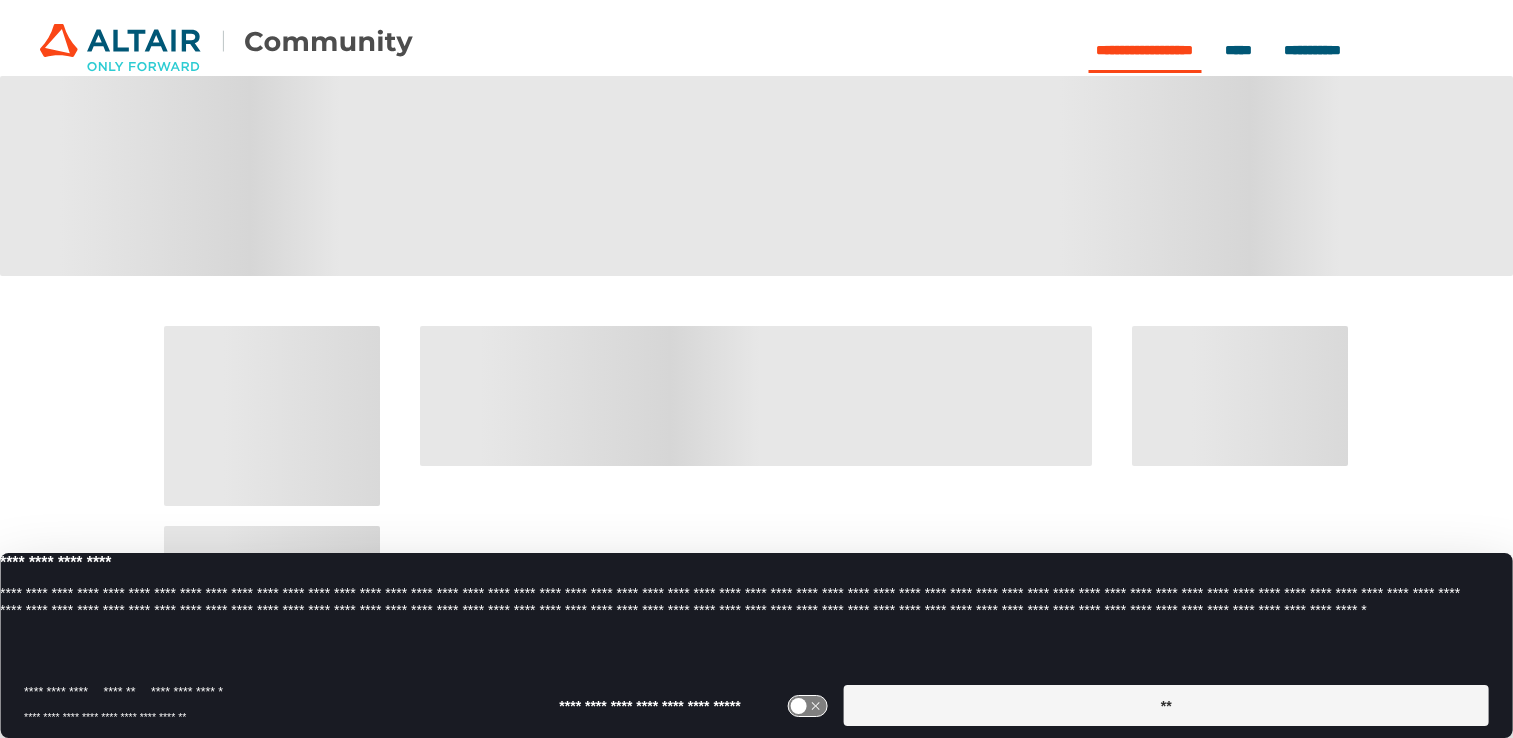 scroll, scrollTop: 0, scrollLeft: 0, axis: both 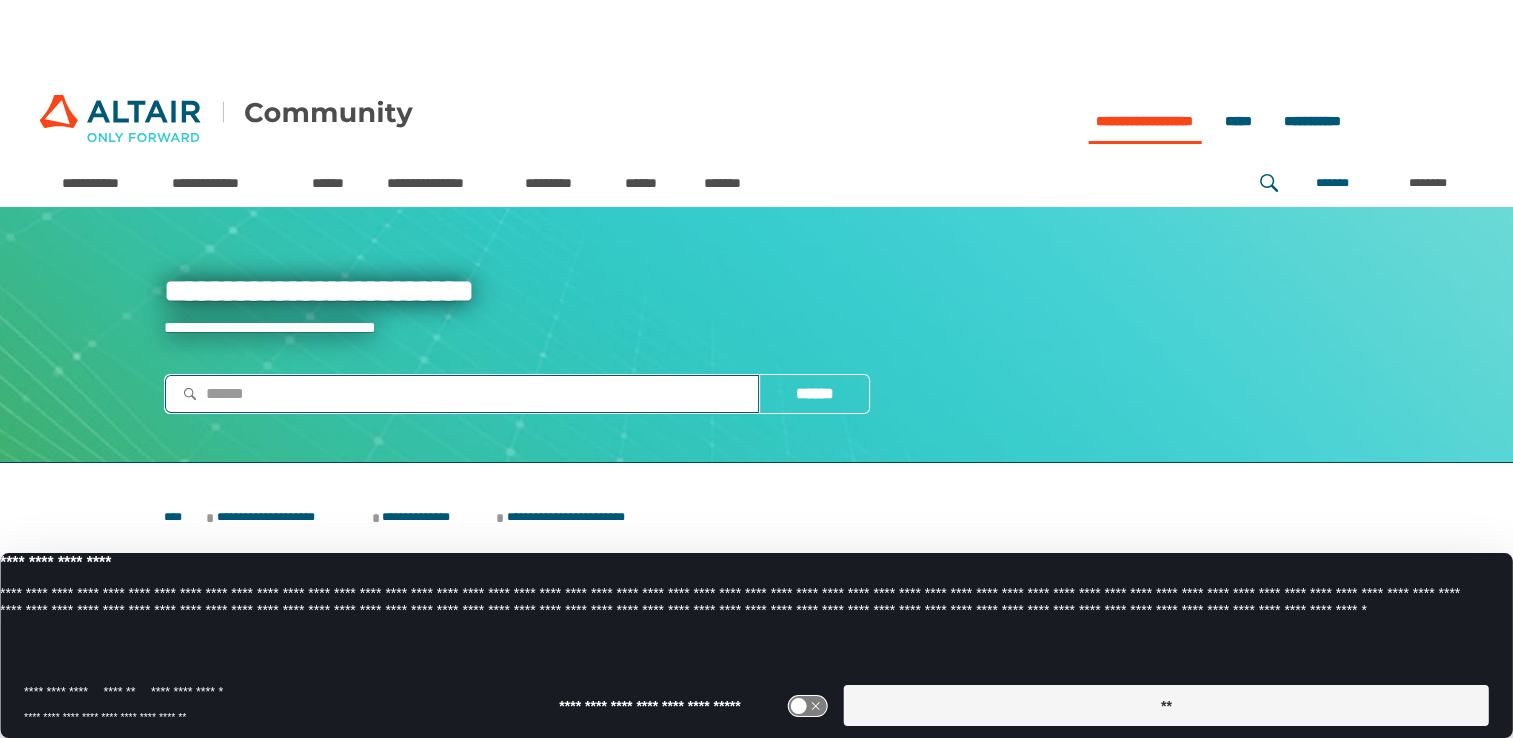 click at bounding box center [462, 393] 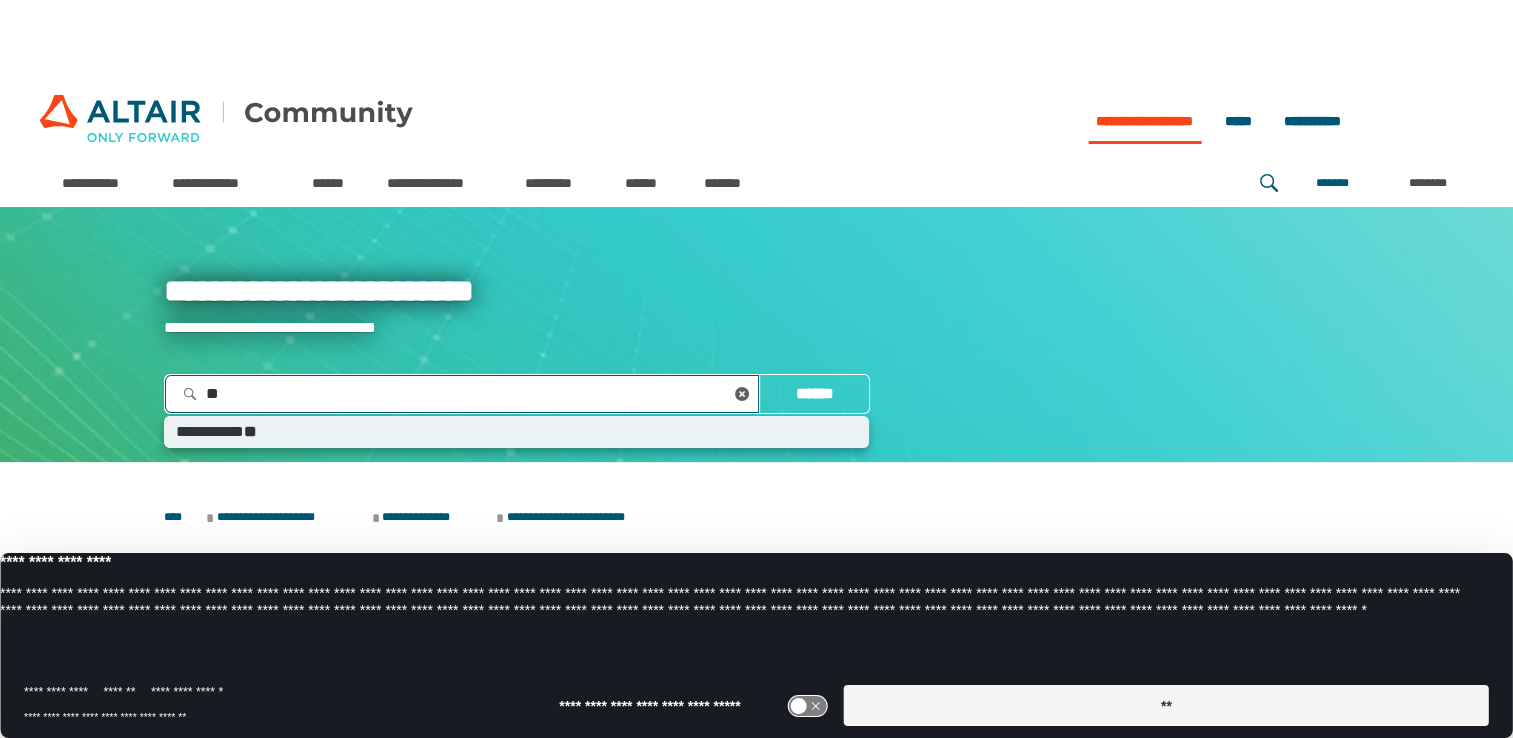 type on "******" 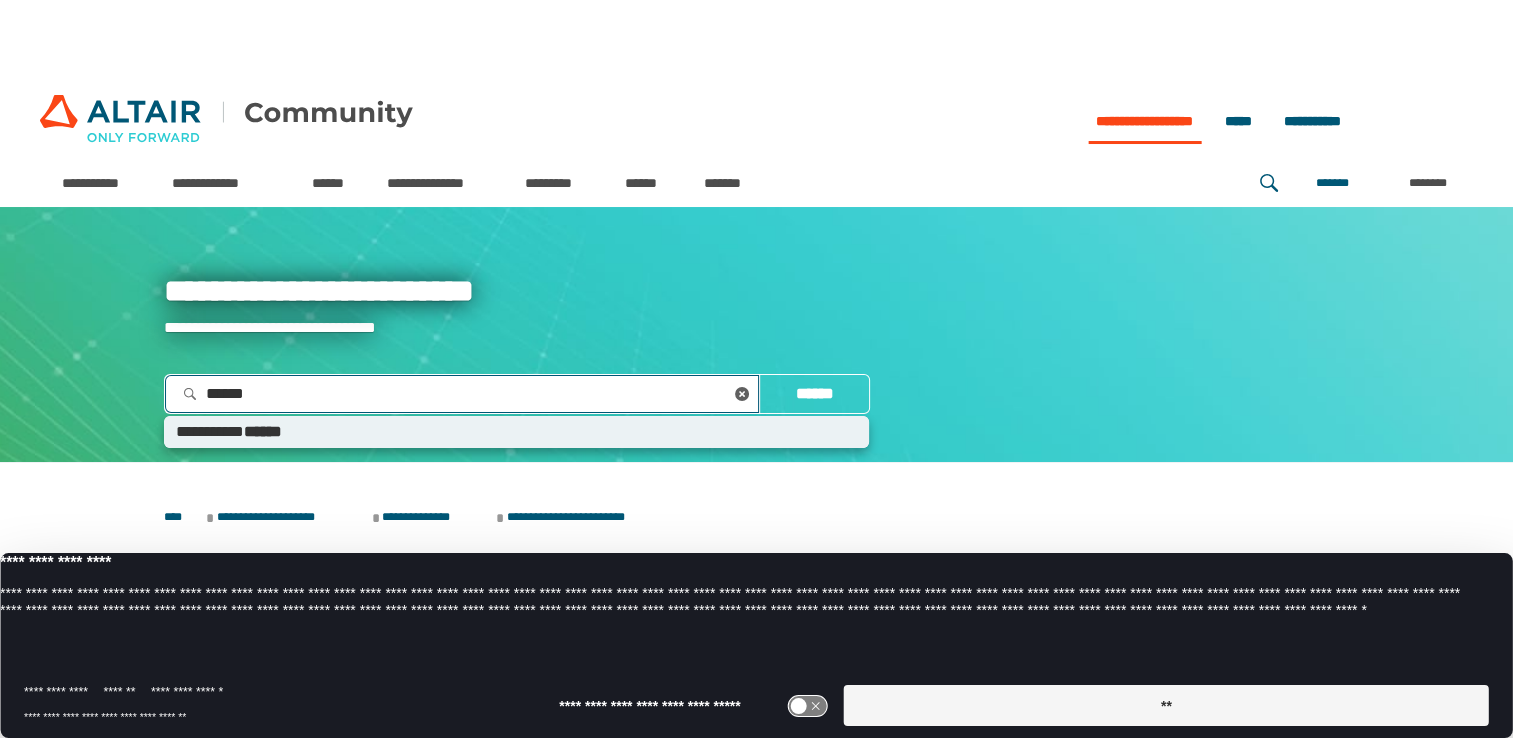 type 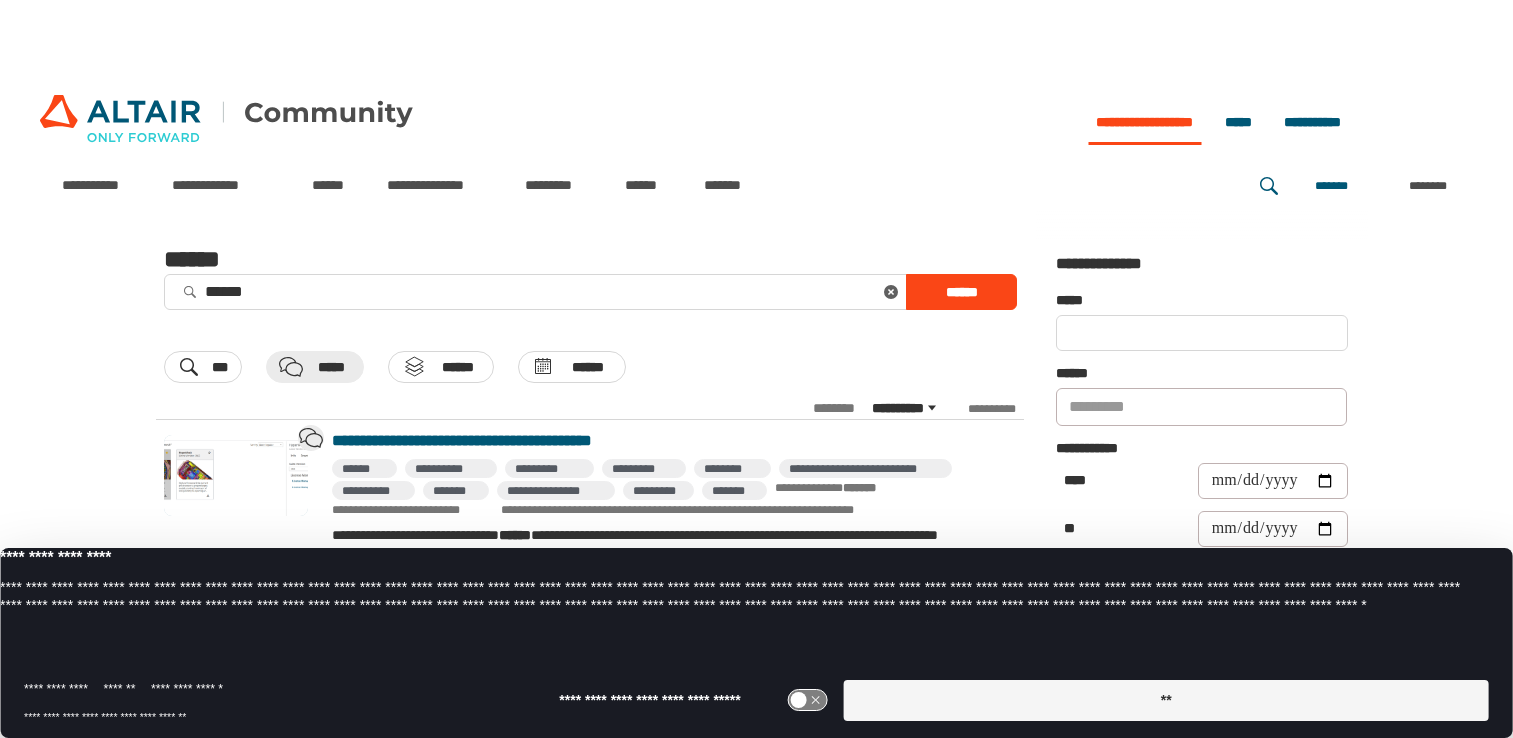 scroll, scrollTop: 0, scrollLeft: 0, axis: both 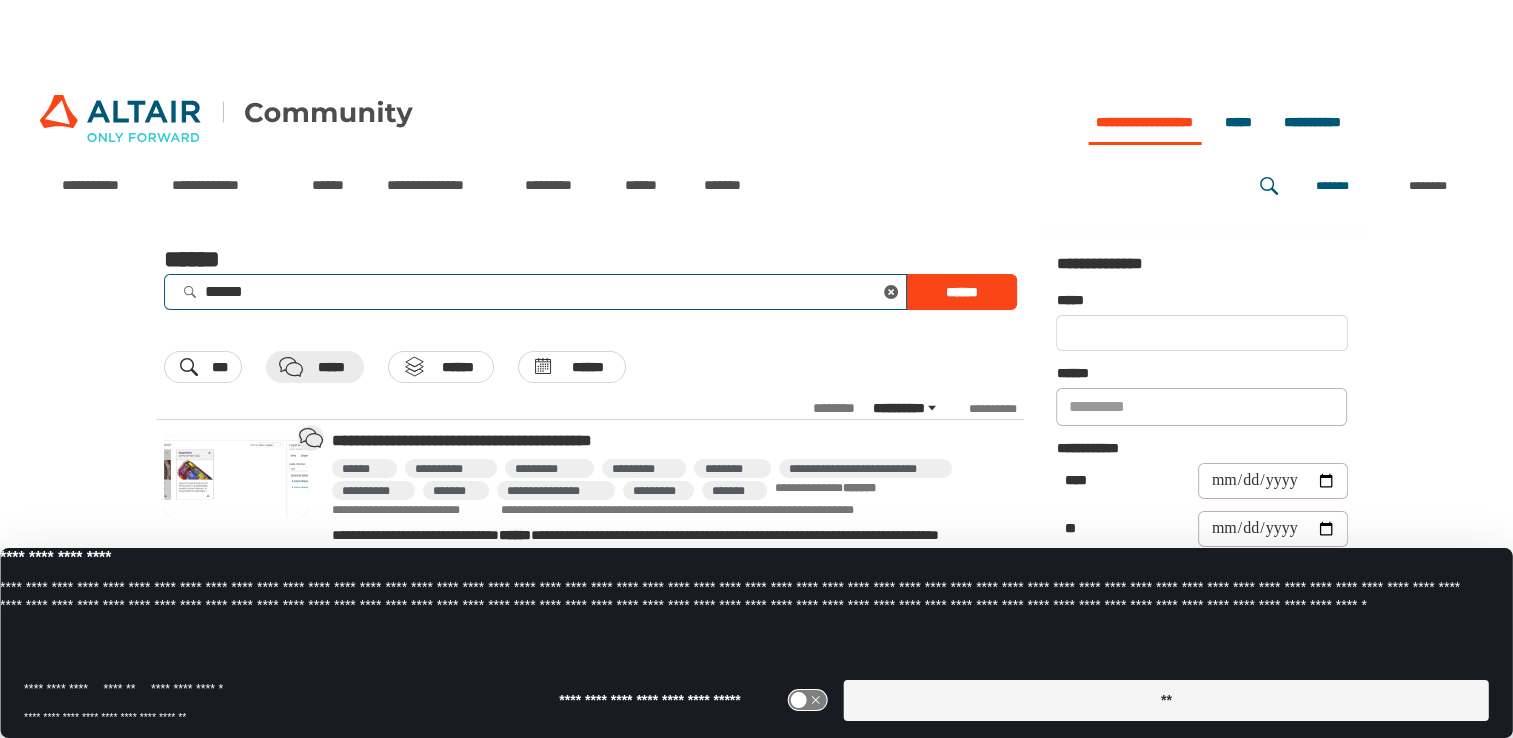 click on "******" at bounding box center [535, 291] 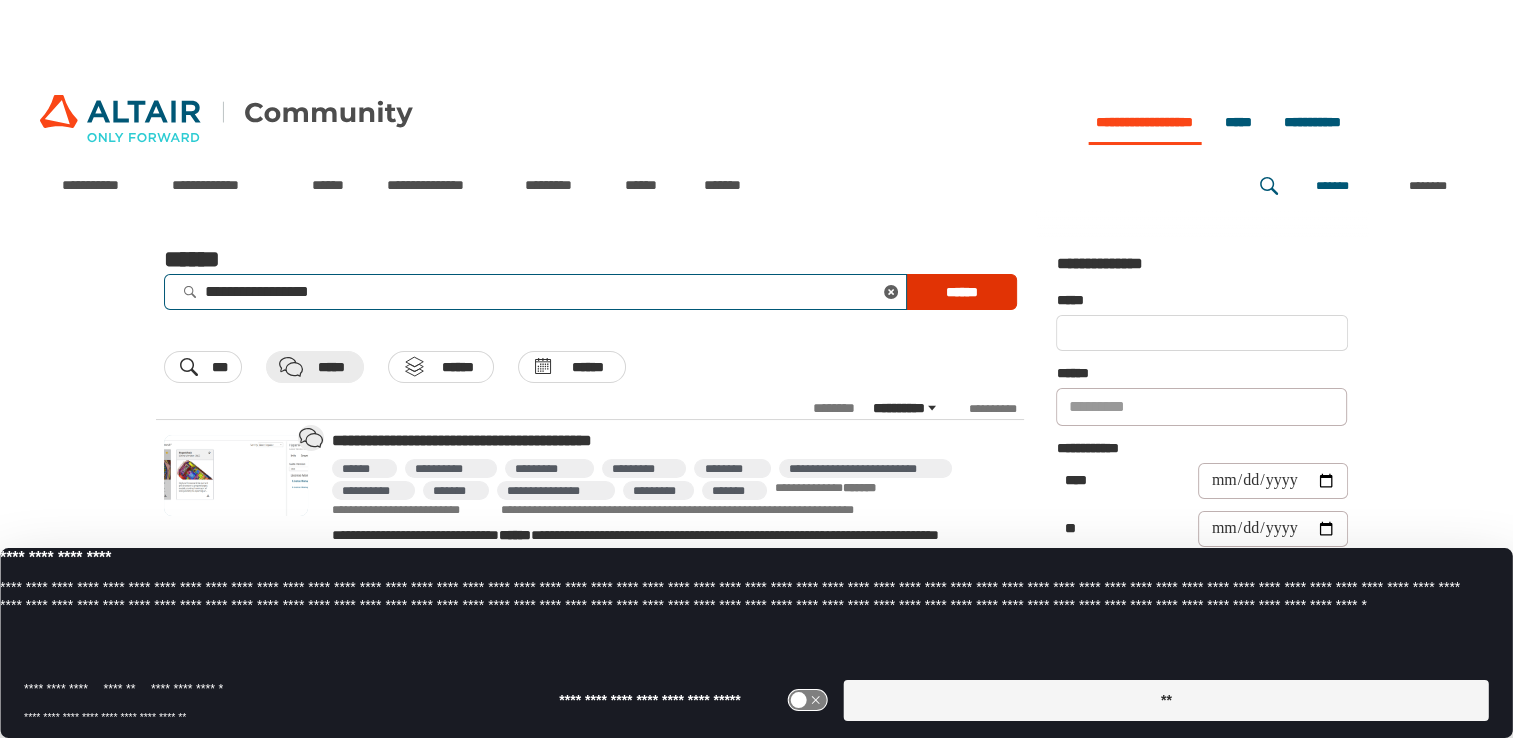 click on "******" at bounding box center (961, 292) 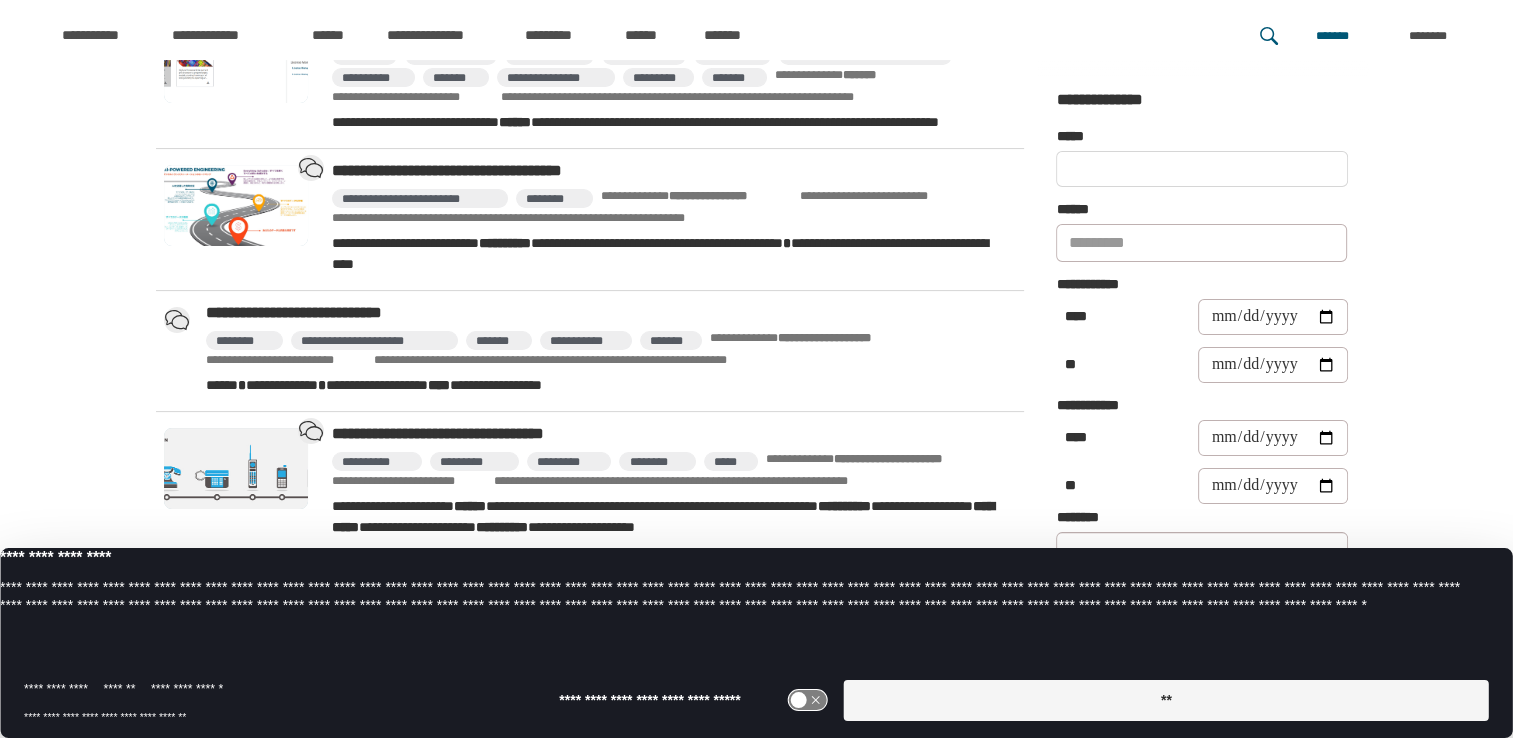 scroll, scrollTop: 600, scrollLeft: 0, axis: vertical 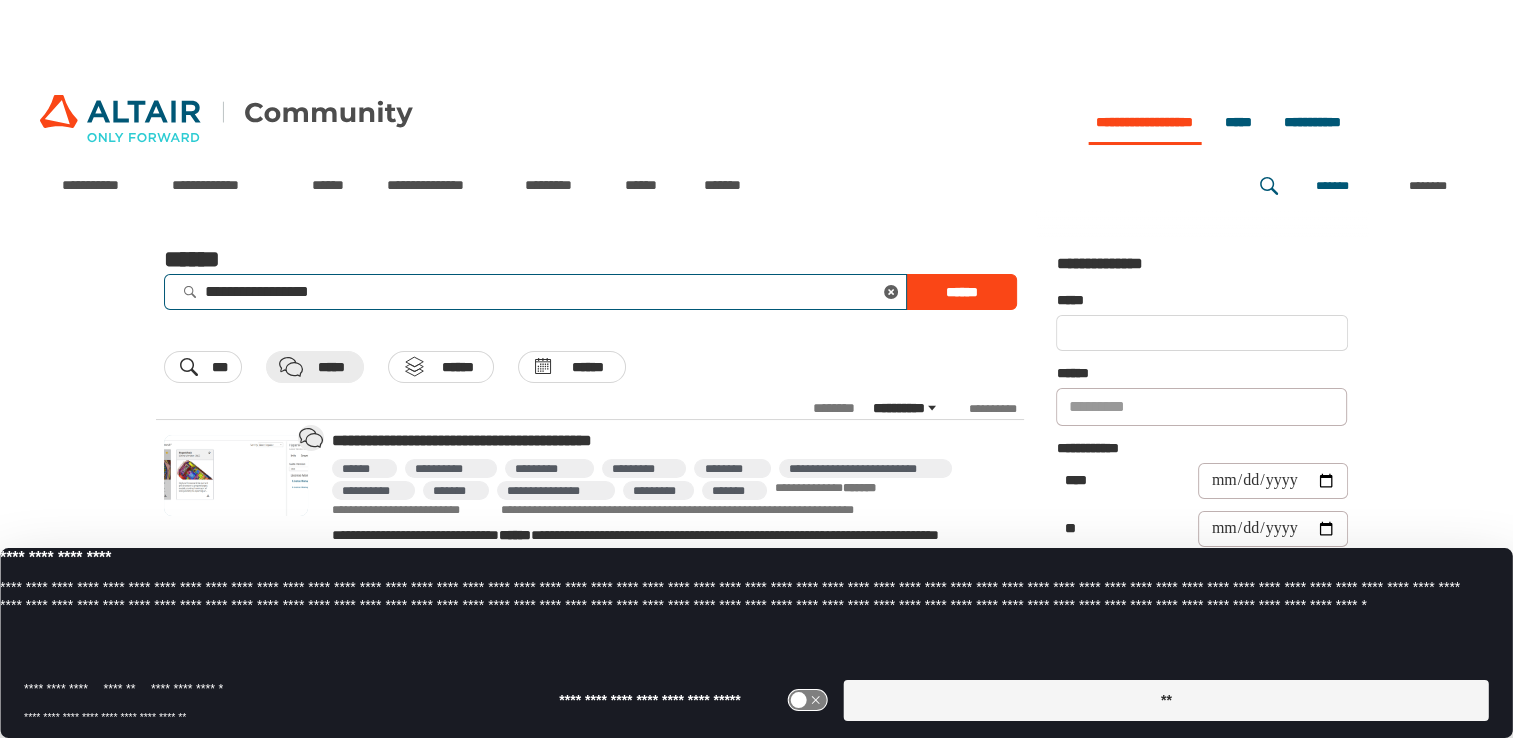 drag, startPoint x: 318, startPoint y: 298, endPoint x: 444, endPoint y: 291, distance: 126.1943 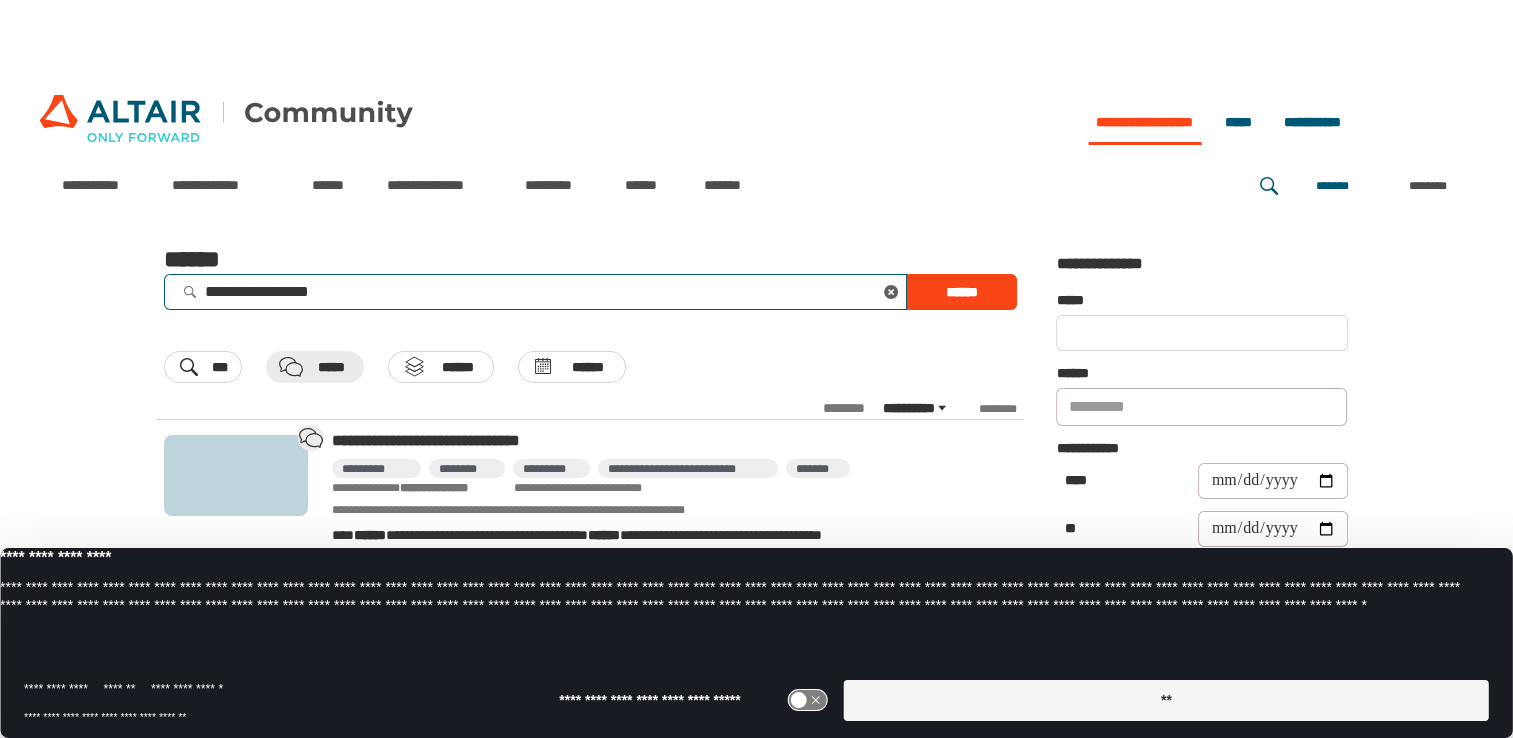 scroll, scrollTop: 100, scrollLeft: 0, axis: vertical 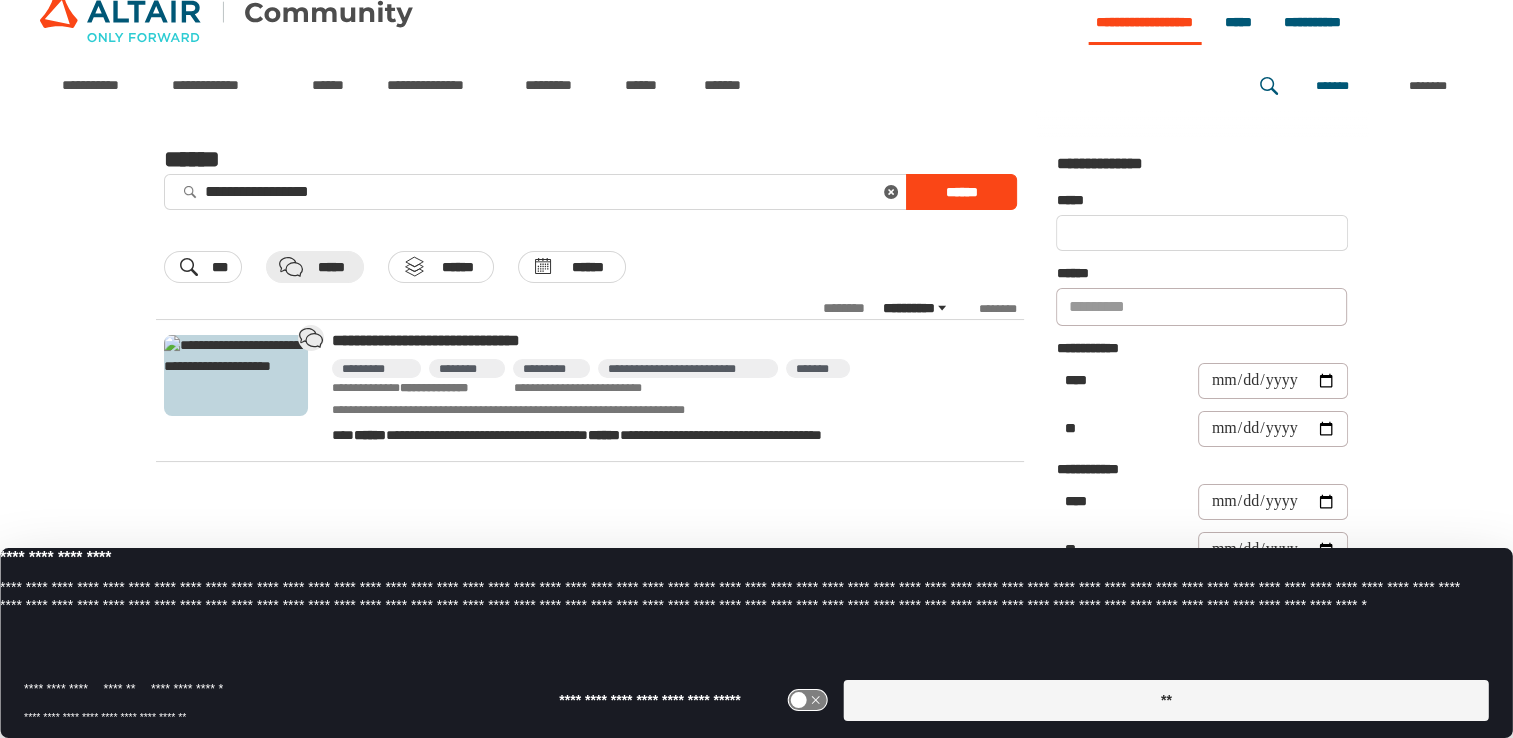 click on "**********" at bounding box center (577, 435) 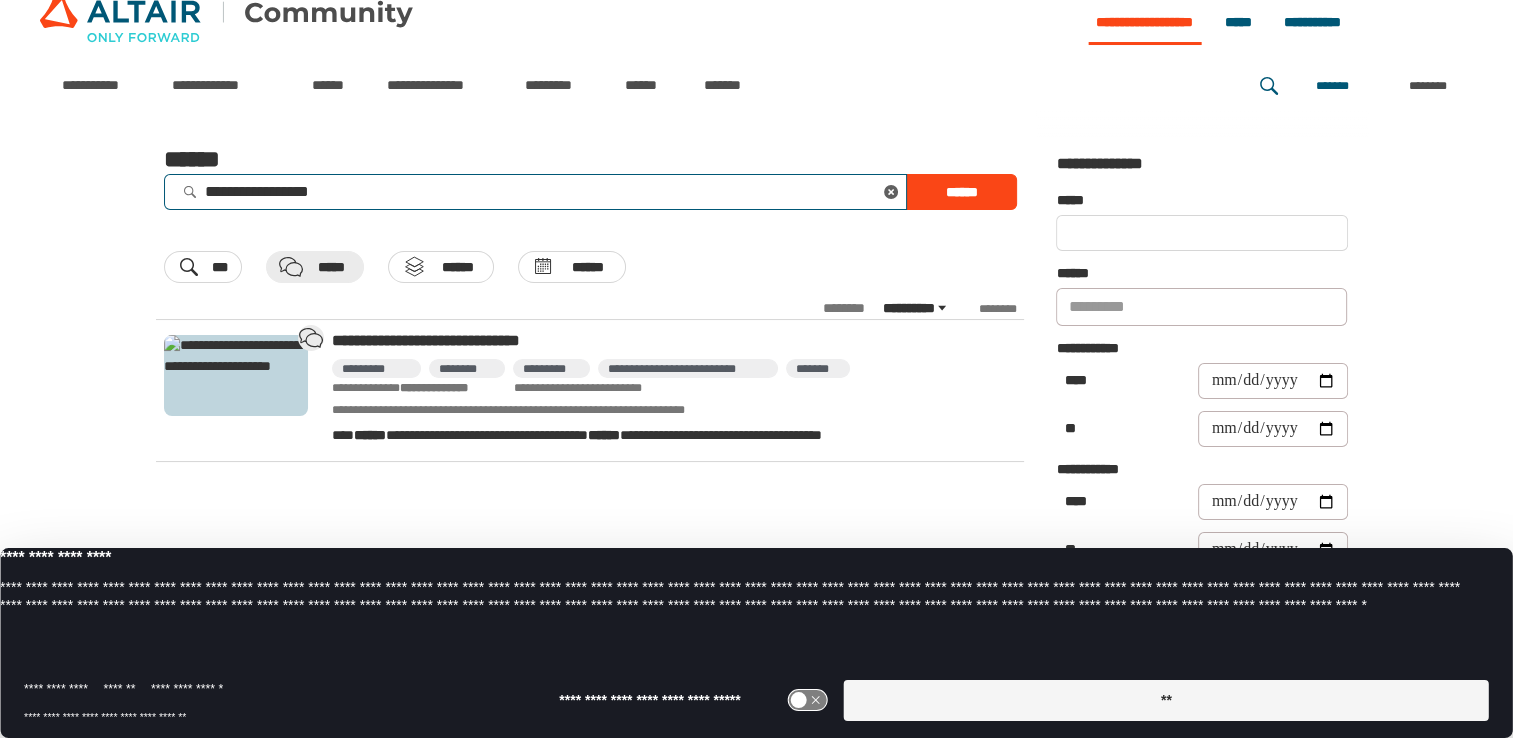drag, startPoint x: 318, startPoint y: 198, endPoint x: 471, endPoint y: 198, distance: 153 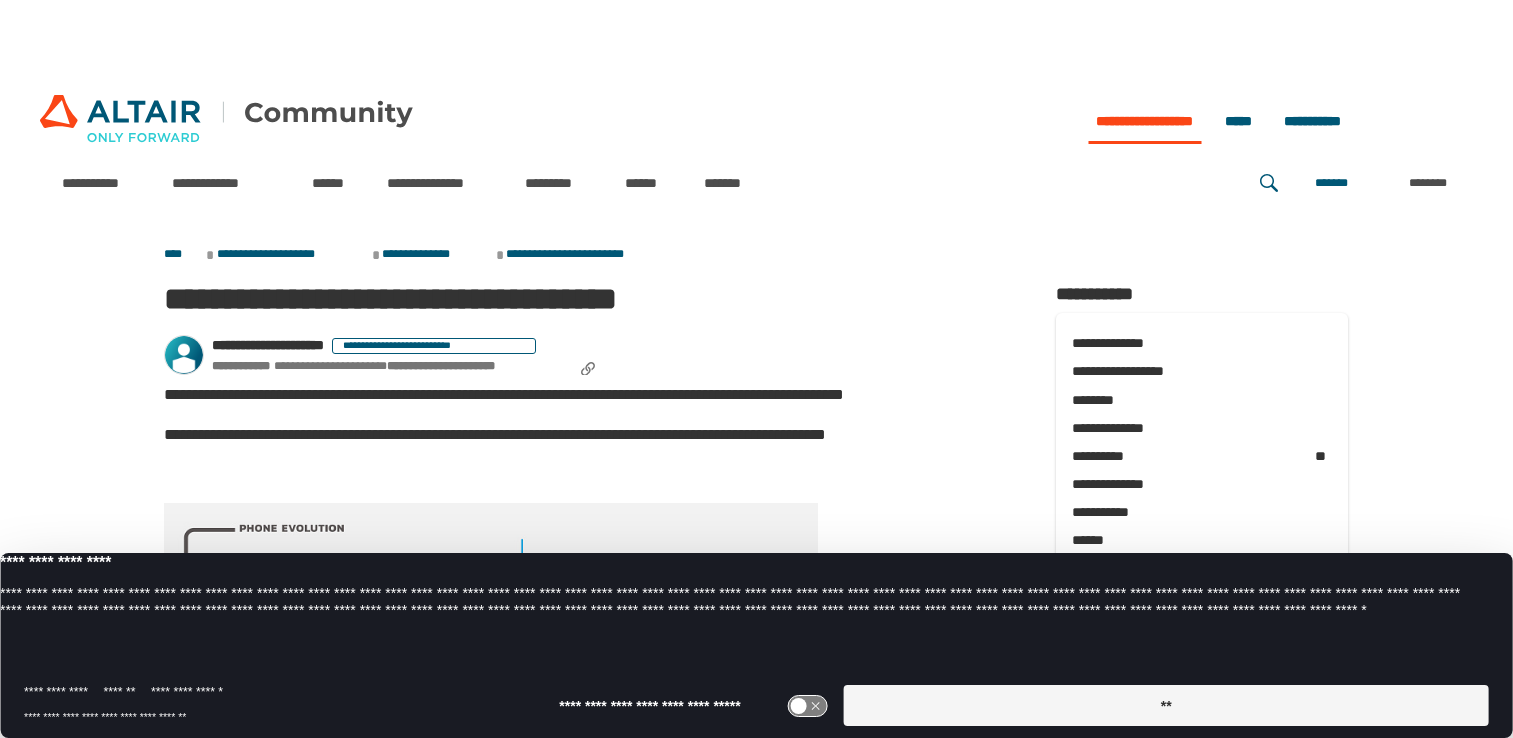 scroll, scrollTop: 0, scrollLeft: 0, axis: both 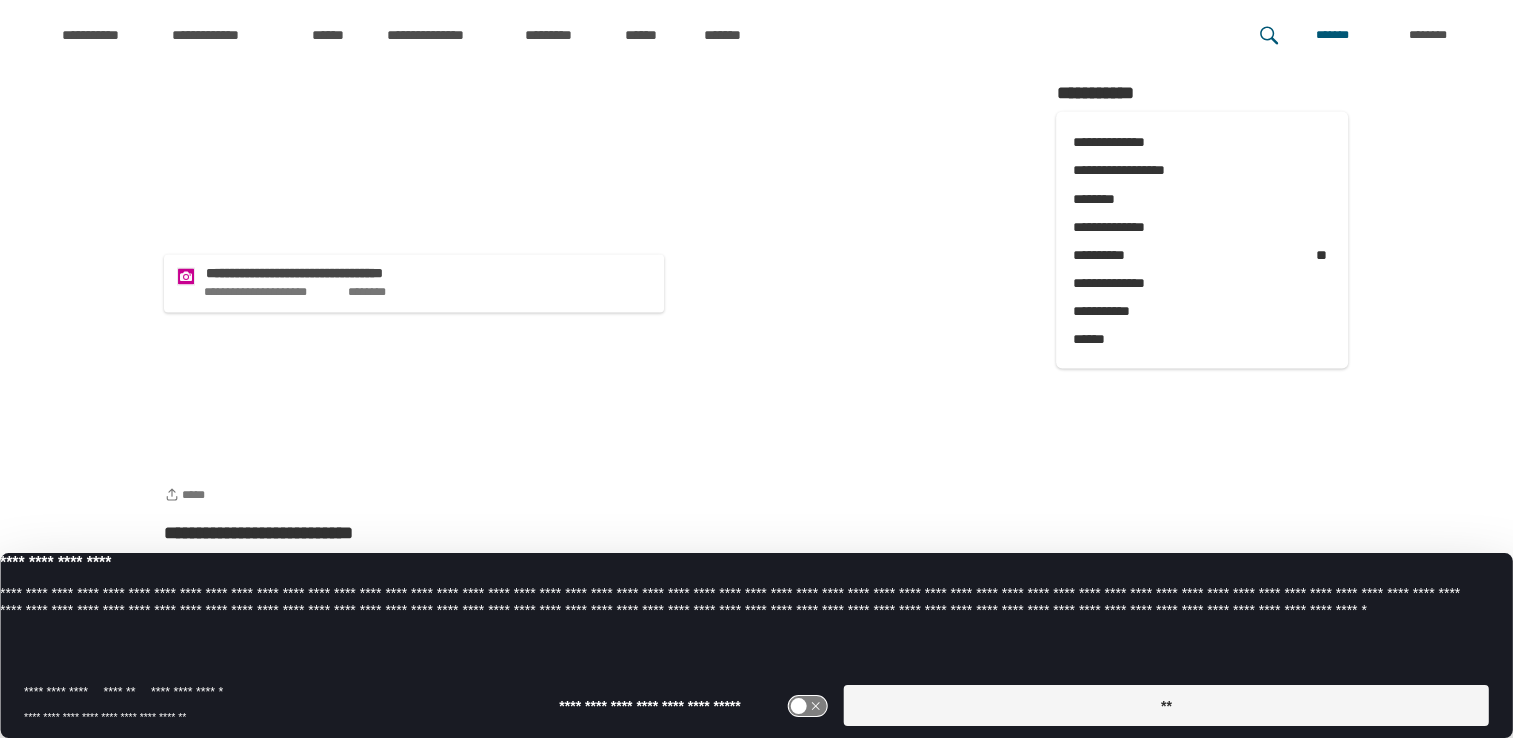 click on "**********" at bounding box center [351, -183] 